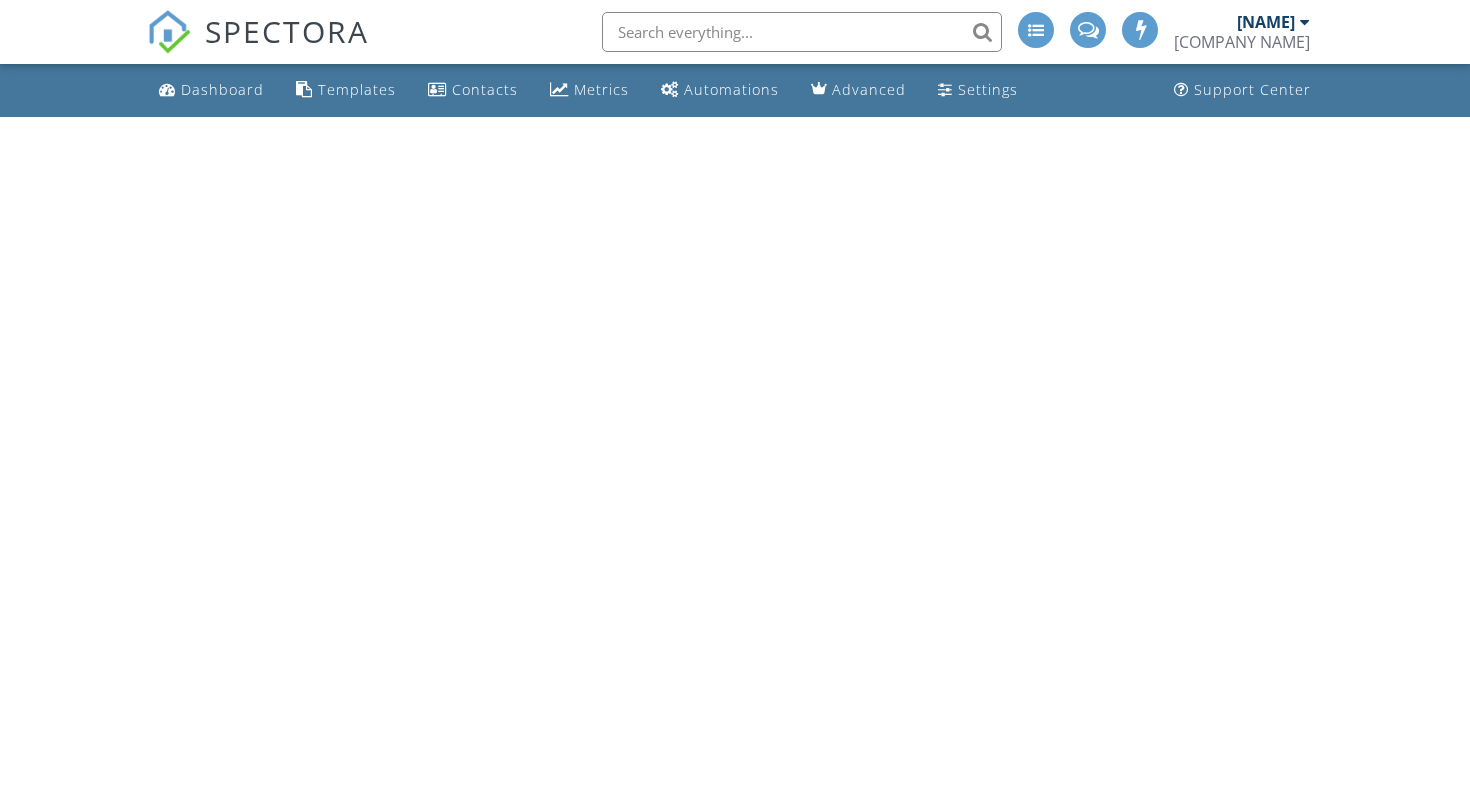 scroll, scrollTop: 0, scrollLeft: 0, axis: both 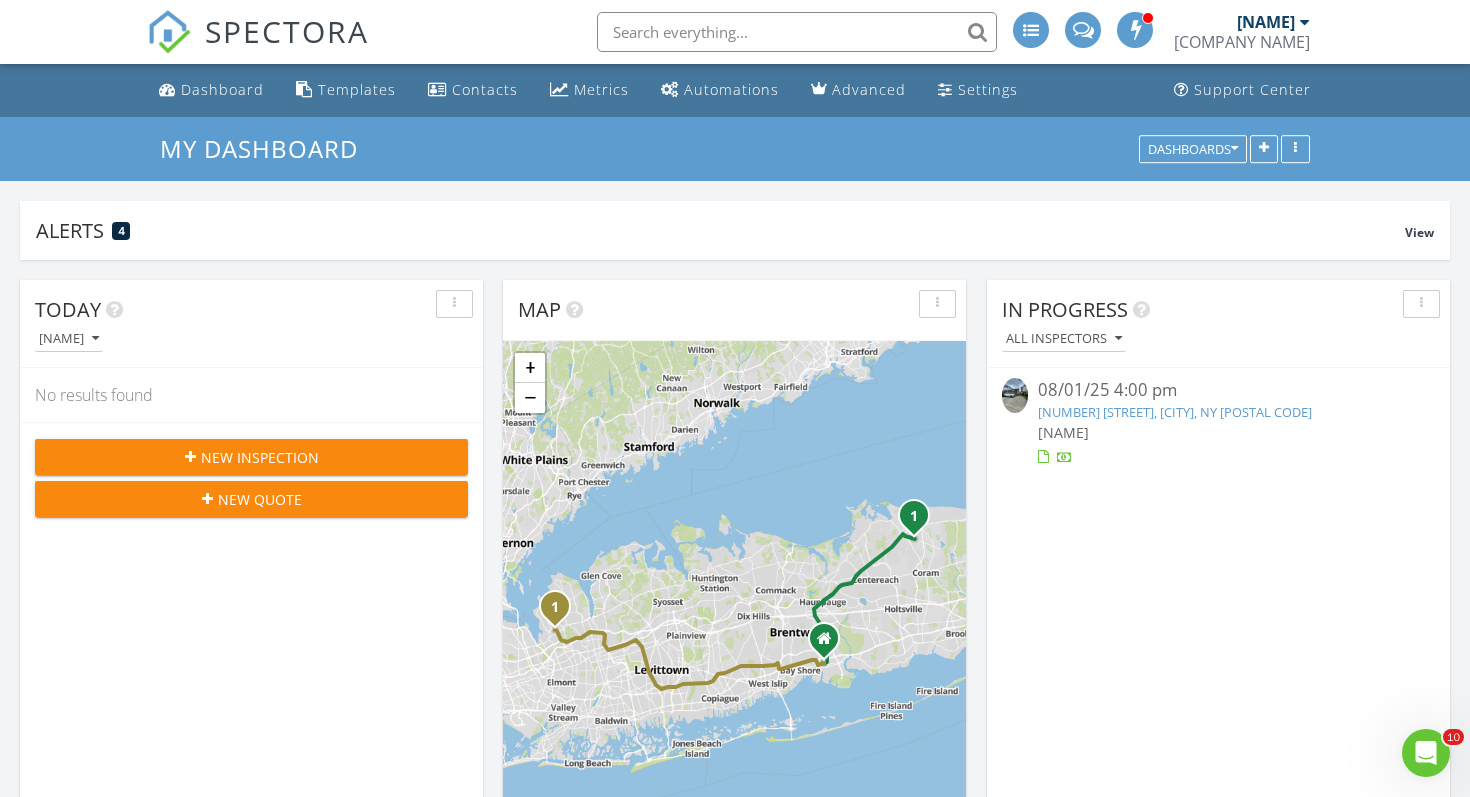 click on "38 Kent Rd, Island Park, NY 11558" at bounding box center [1175, 412] 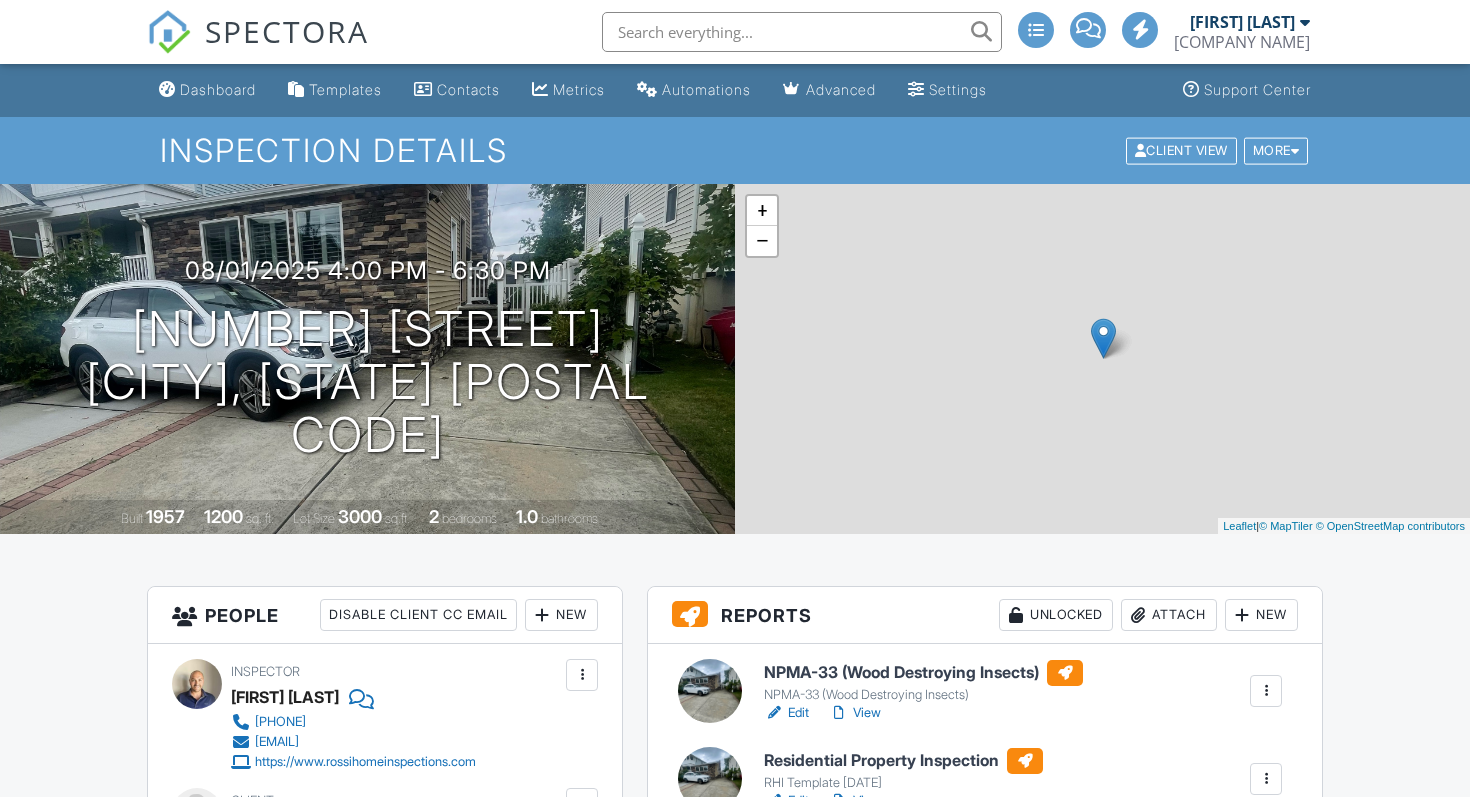 scroll, scrollTop: 0, scrollLeft: 0, axis: both 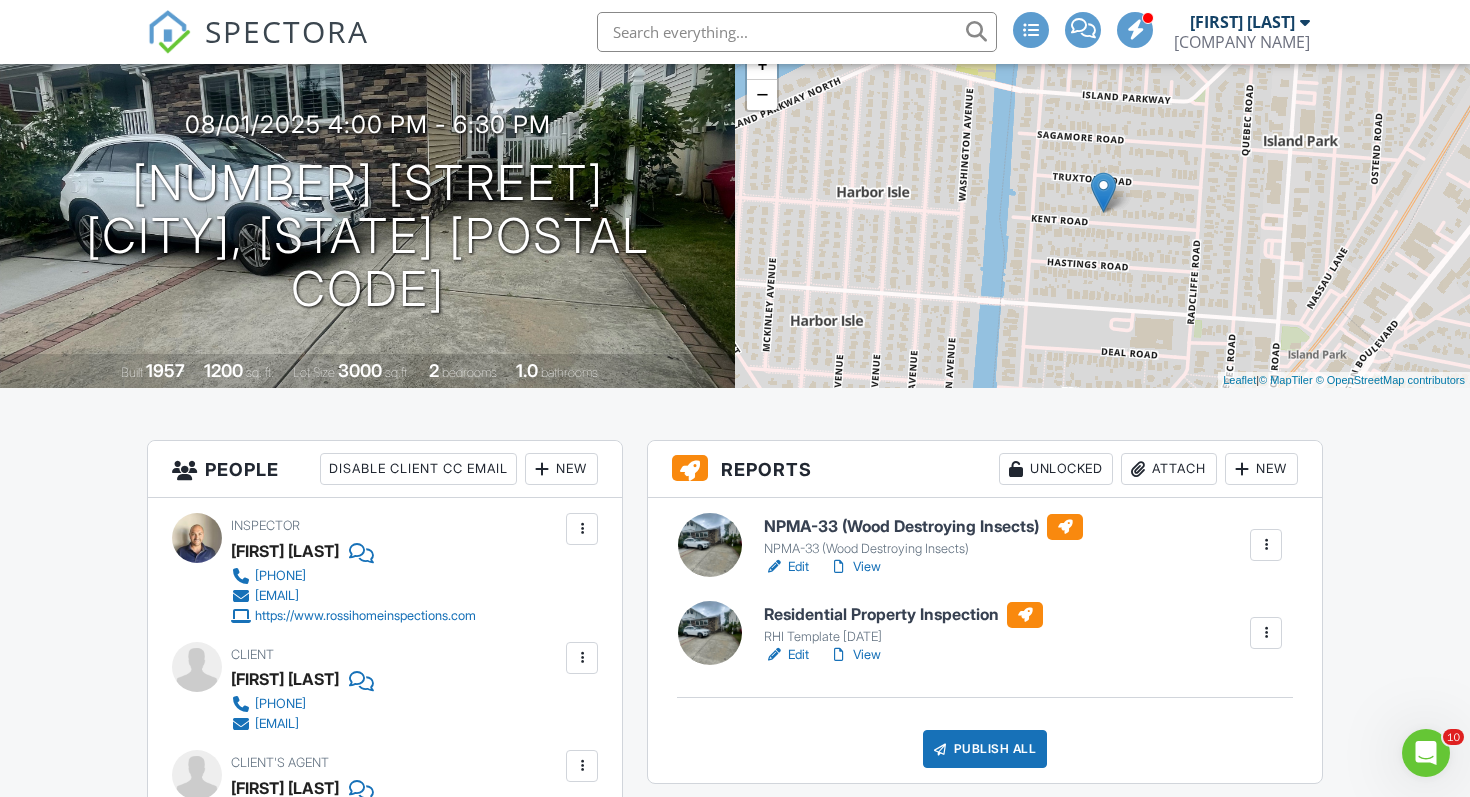 click on "View" at bounding box center (855, 567) 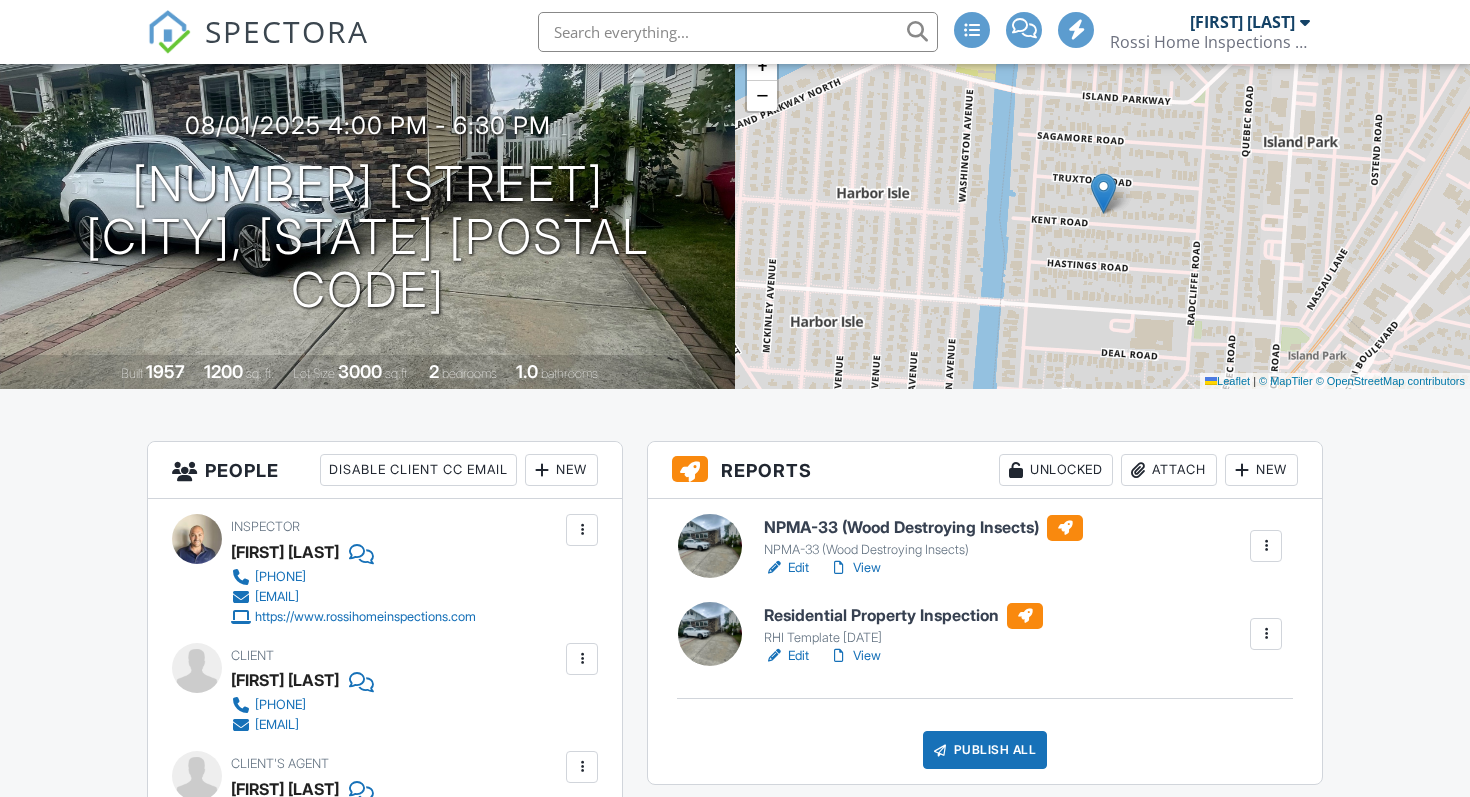 click on "View" at bounding box center (855, 656) 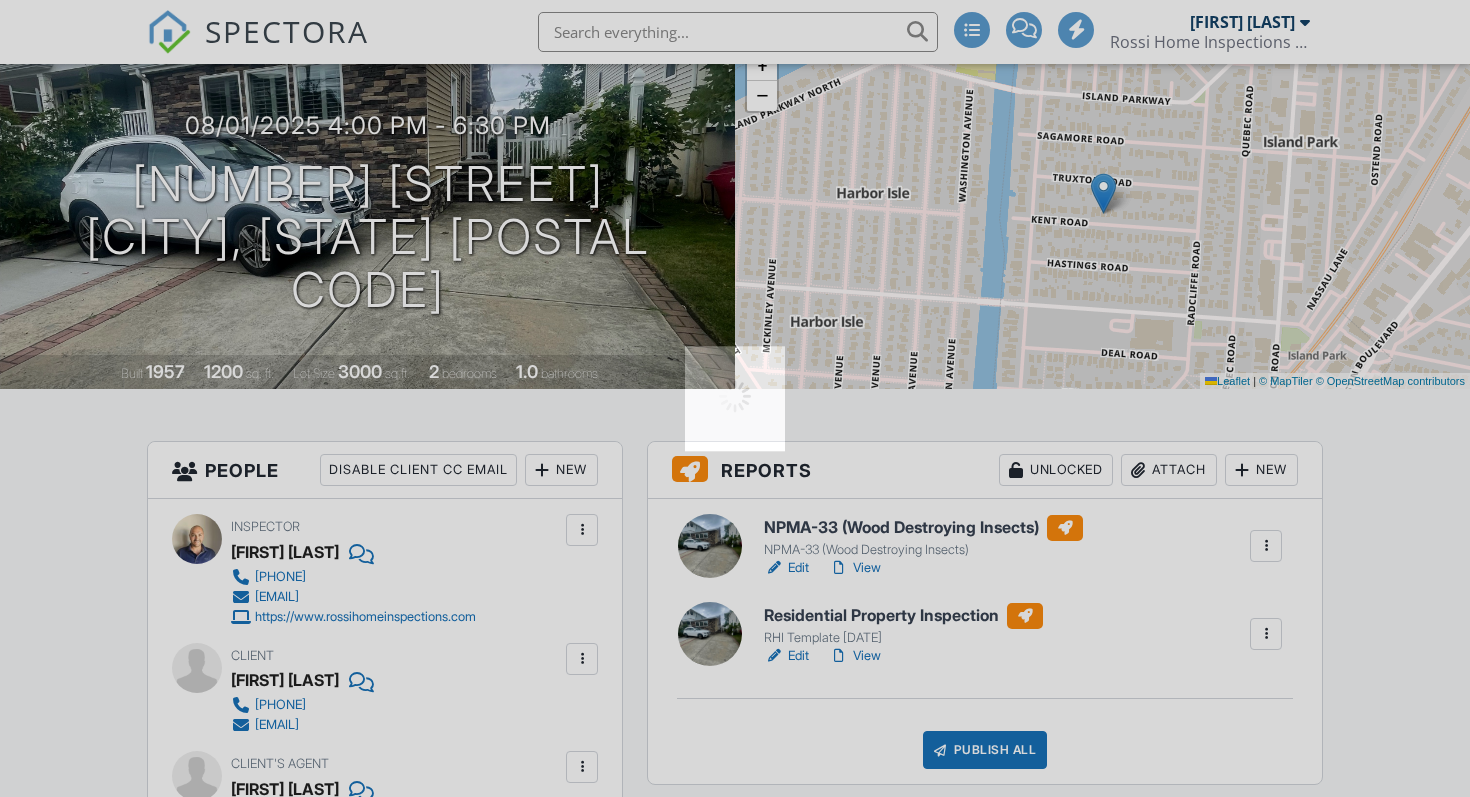 scroll, scrollTop: 0, scrollLeft: 0, axis: both 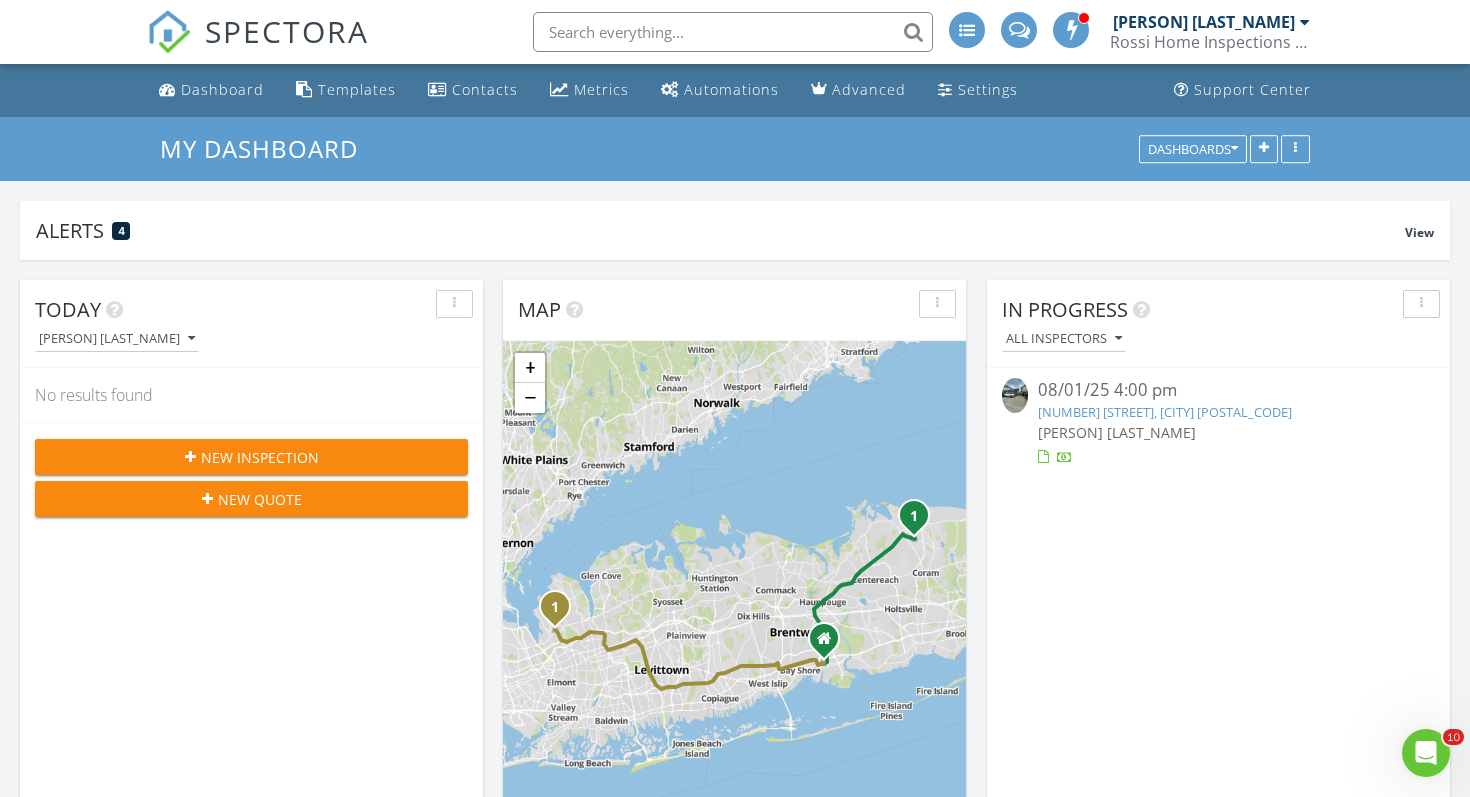 click on "[NUMBER] [STREET], [CITY] [POSTAL_CODE]" at bounding box center [1165, 412] 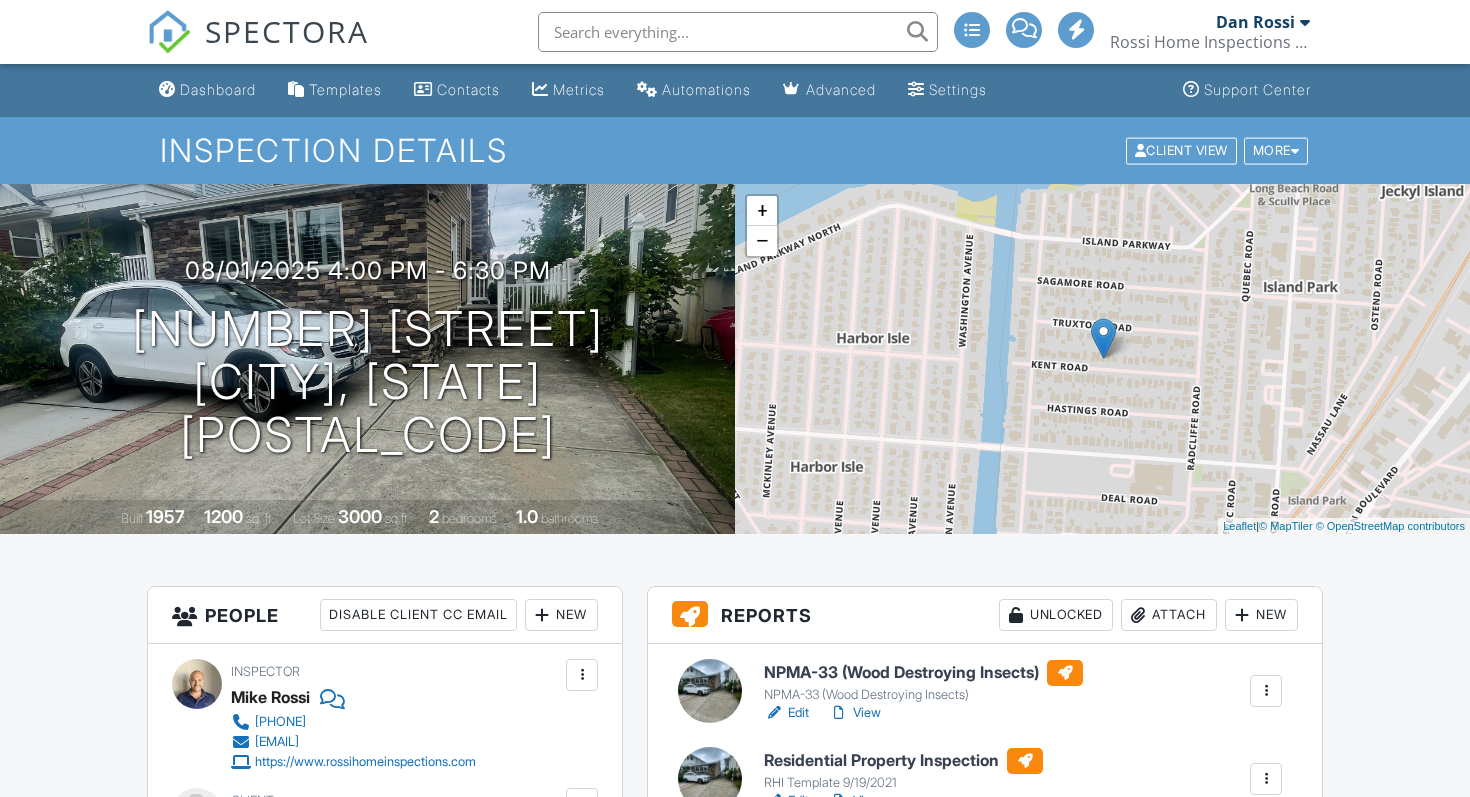 scroll, scrollTop: 0, scrollLeft: 0, axis: both 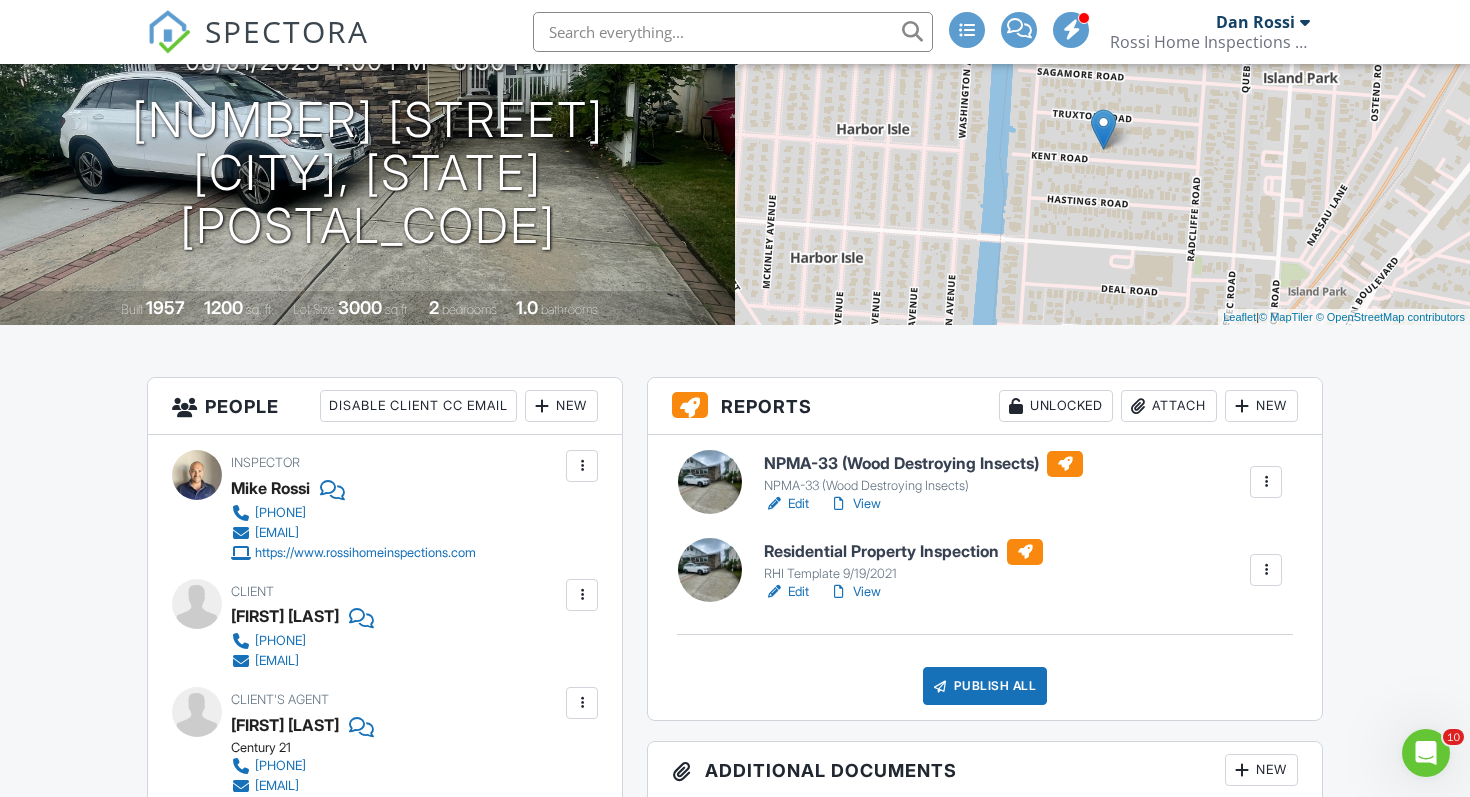 click on "View" at bounding box center (855, 592) 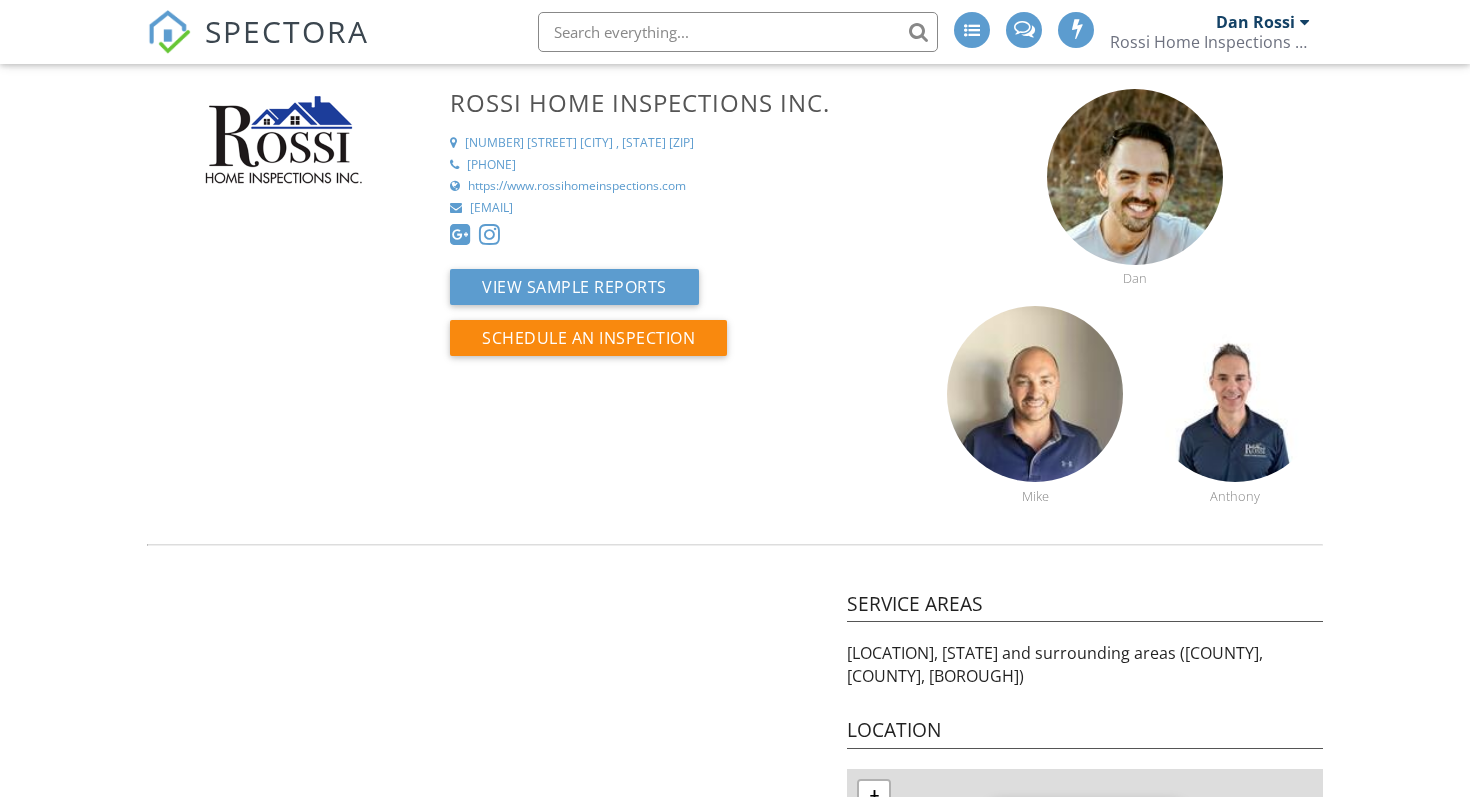 scroll, scrollTop: 0, scrollLeft: 0, axis: both 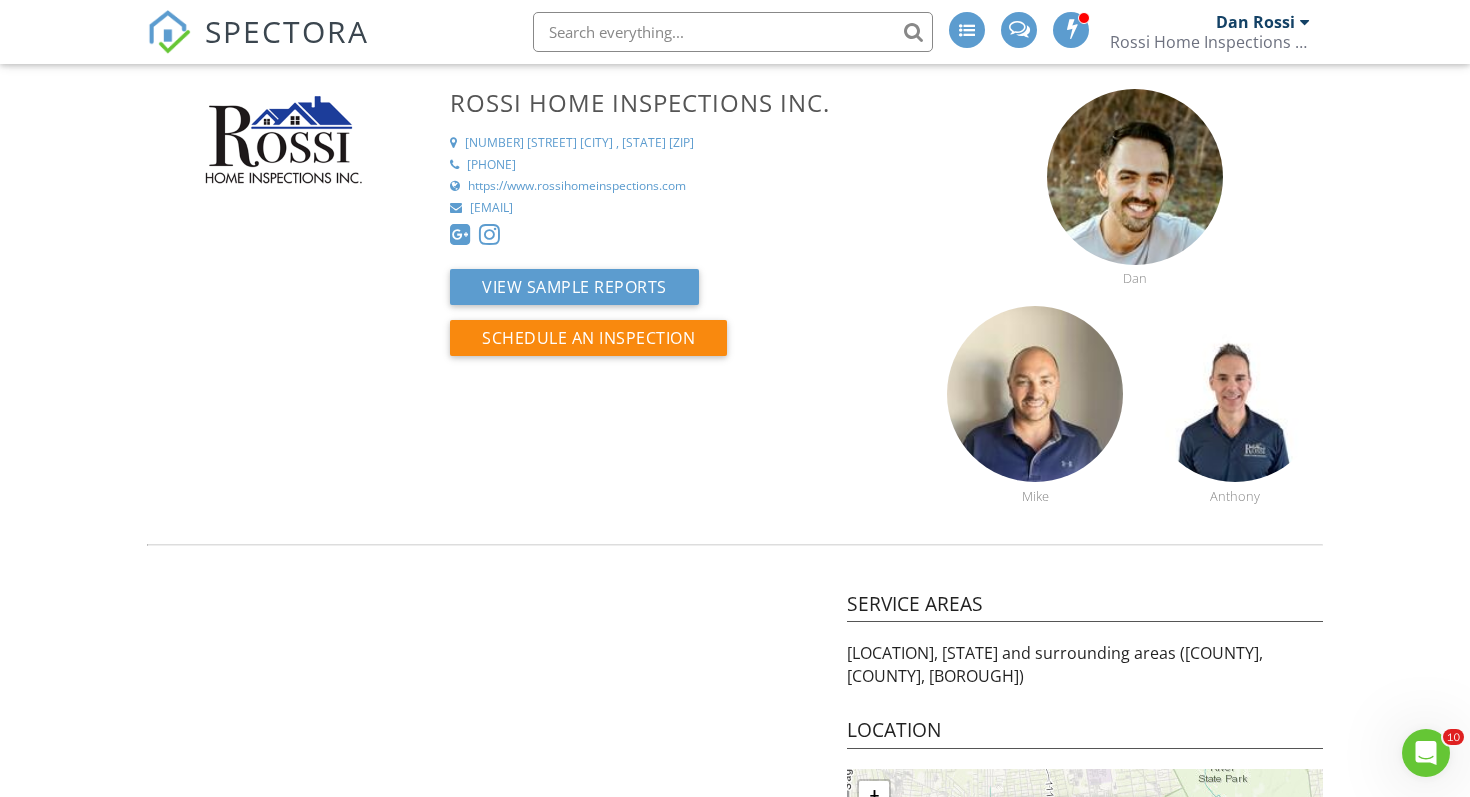 click on "SPECTORA" at bounding box center (287, 31) 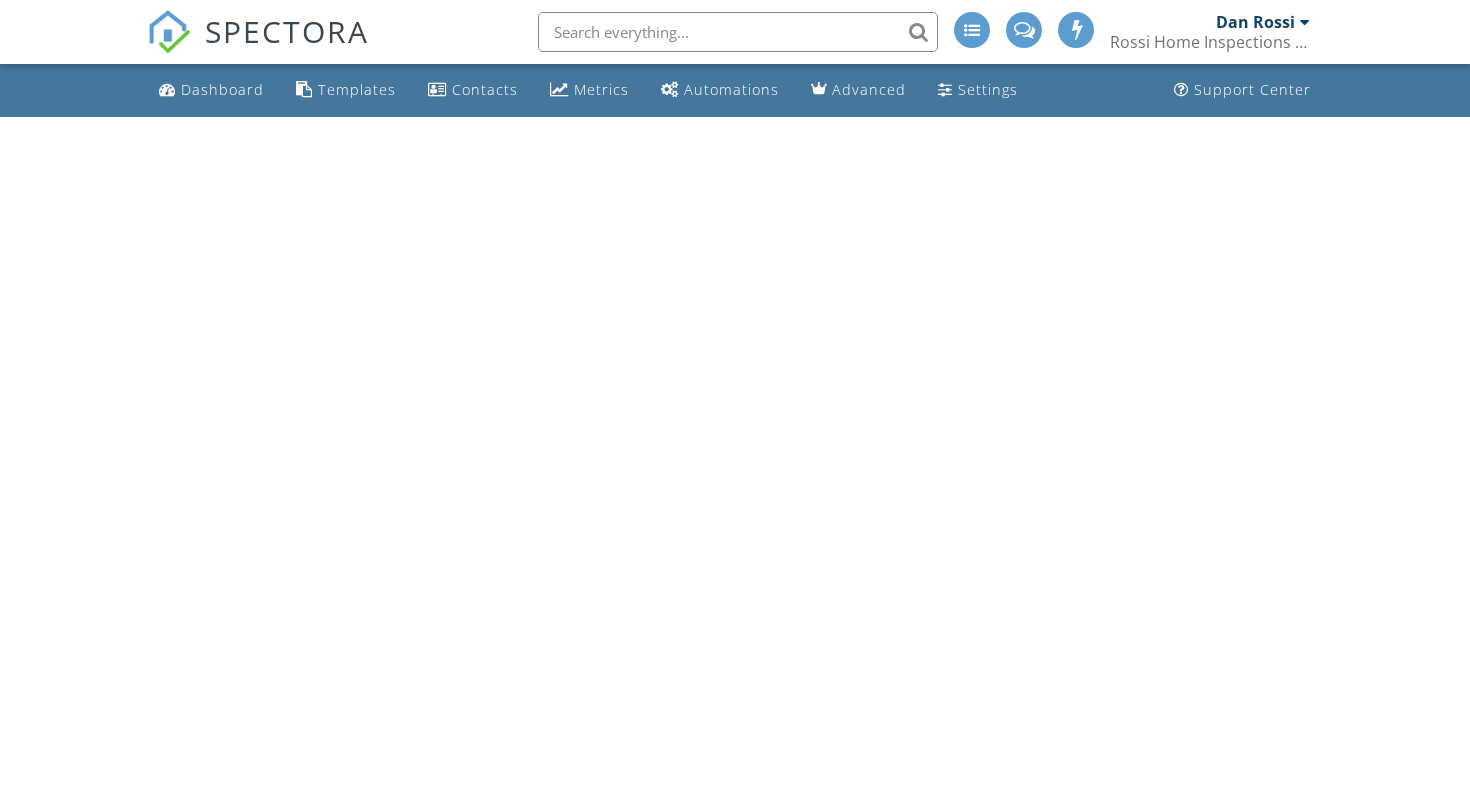 scroll, scrollTop: 0, scrollLeft: 0, axis: both 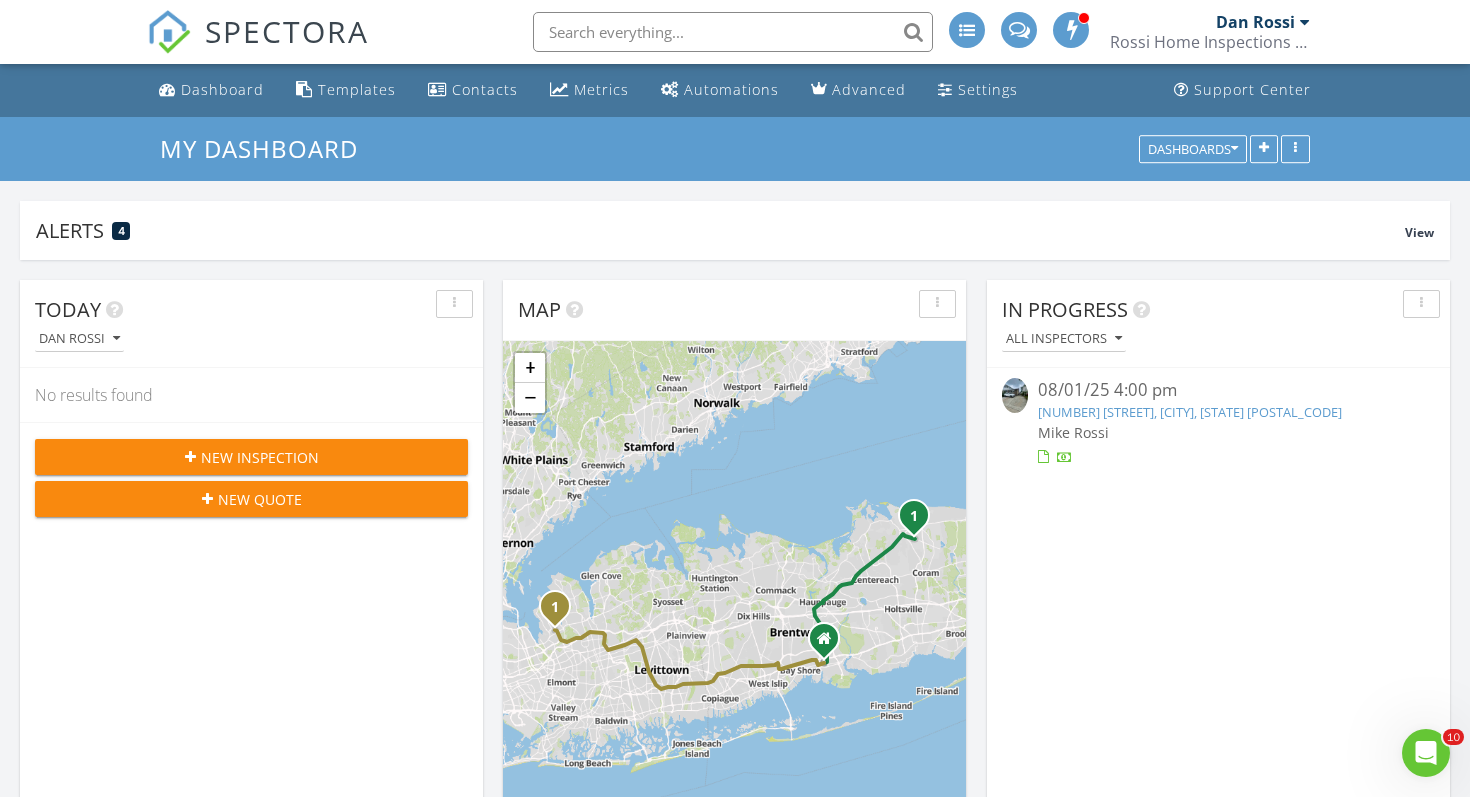 click on "08/01/25 4:00 pm" at bounding box center [1218, 390] 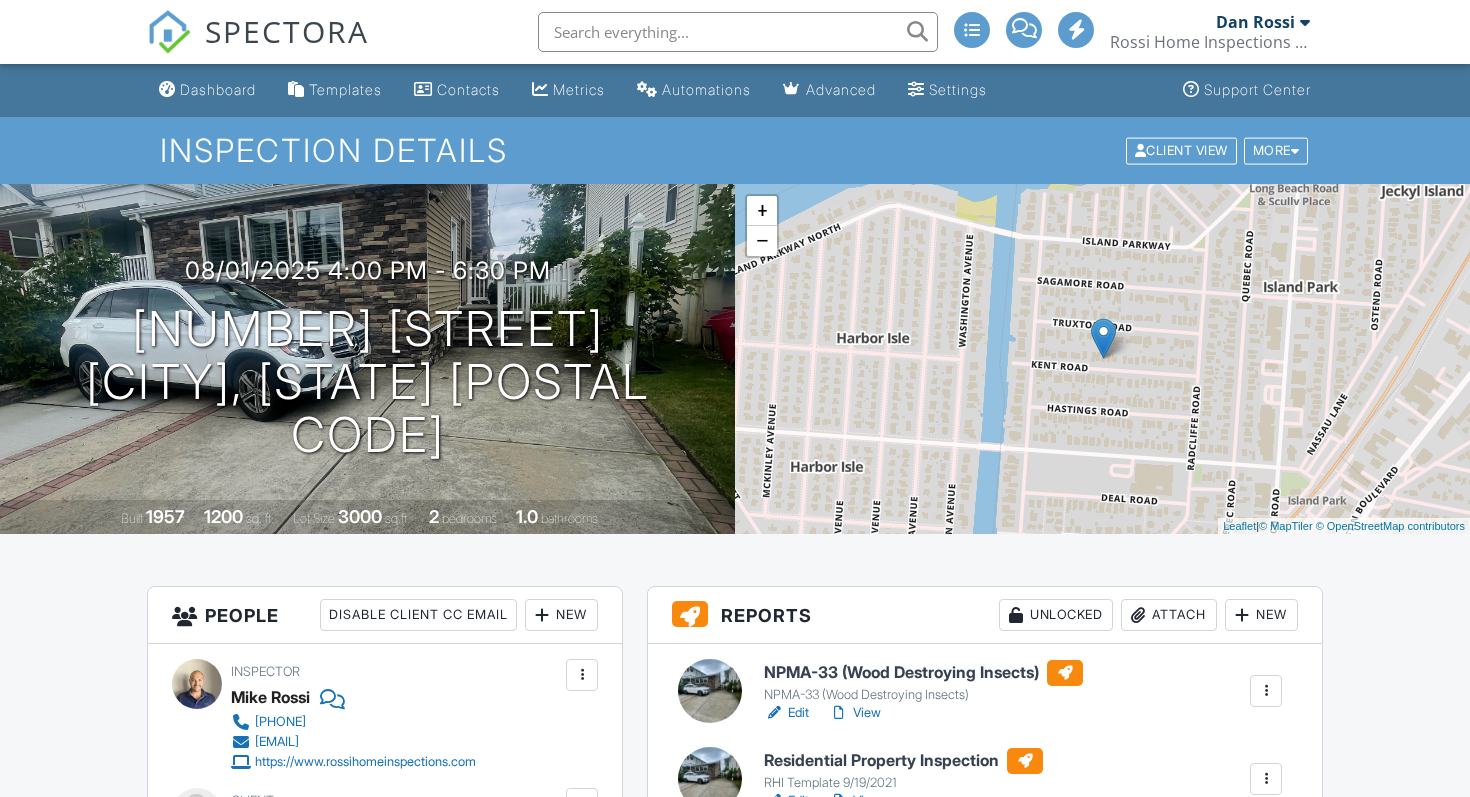scroll, scrollTop: 0, scrollLeft: 0, axis: both 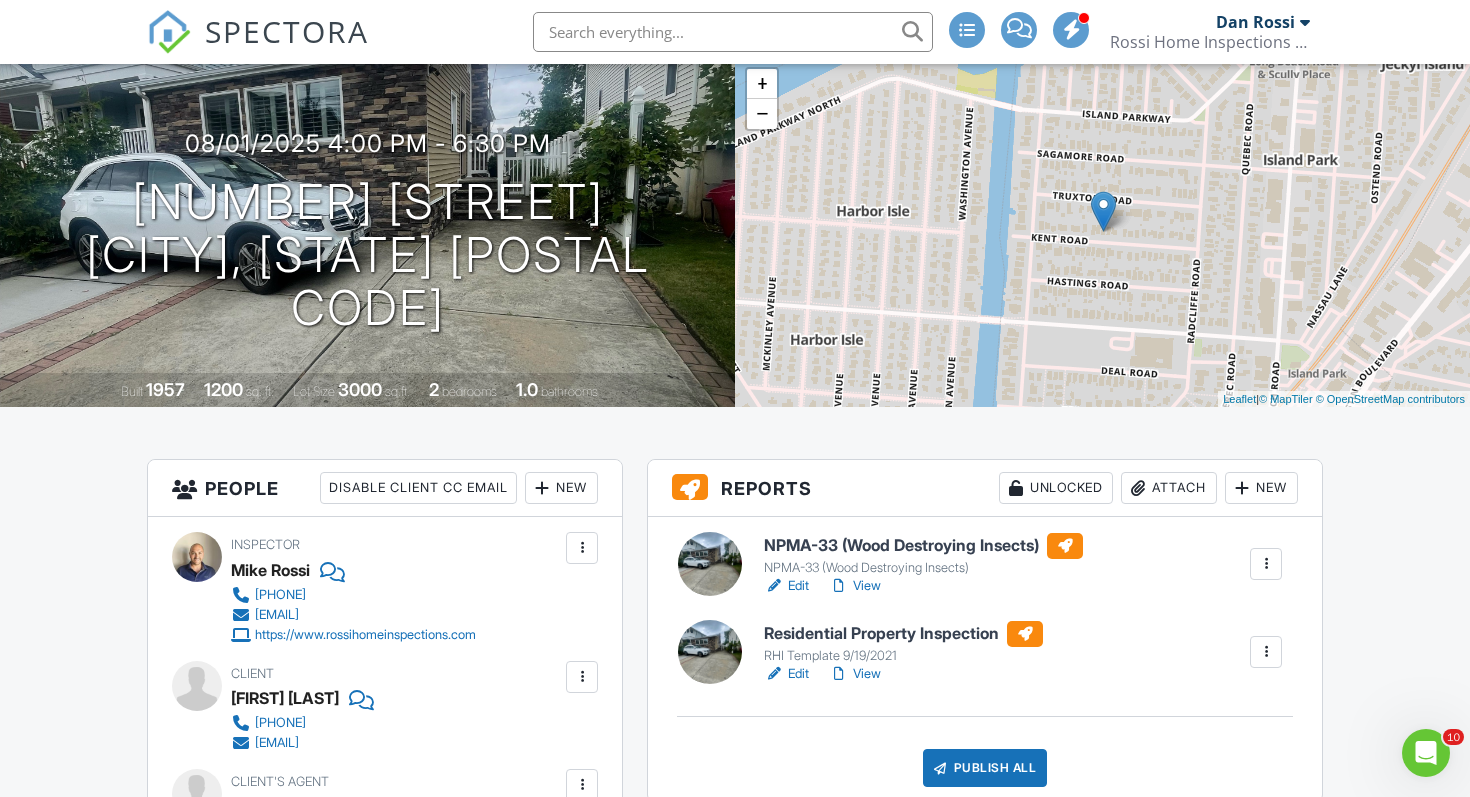 click on "View" at bounding box center [855, 586] 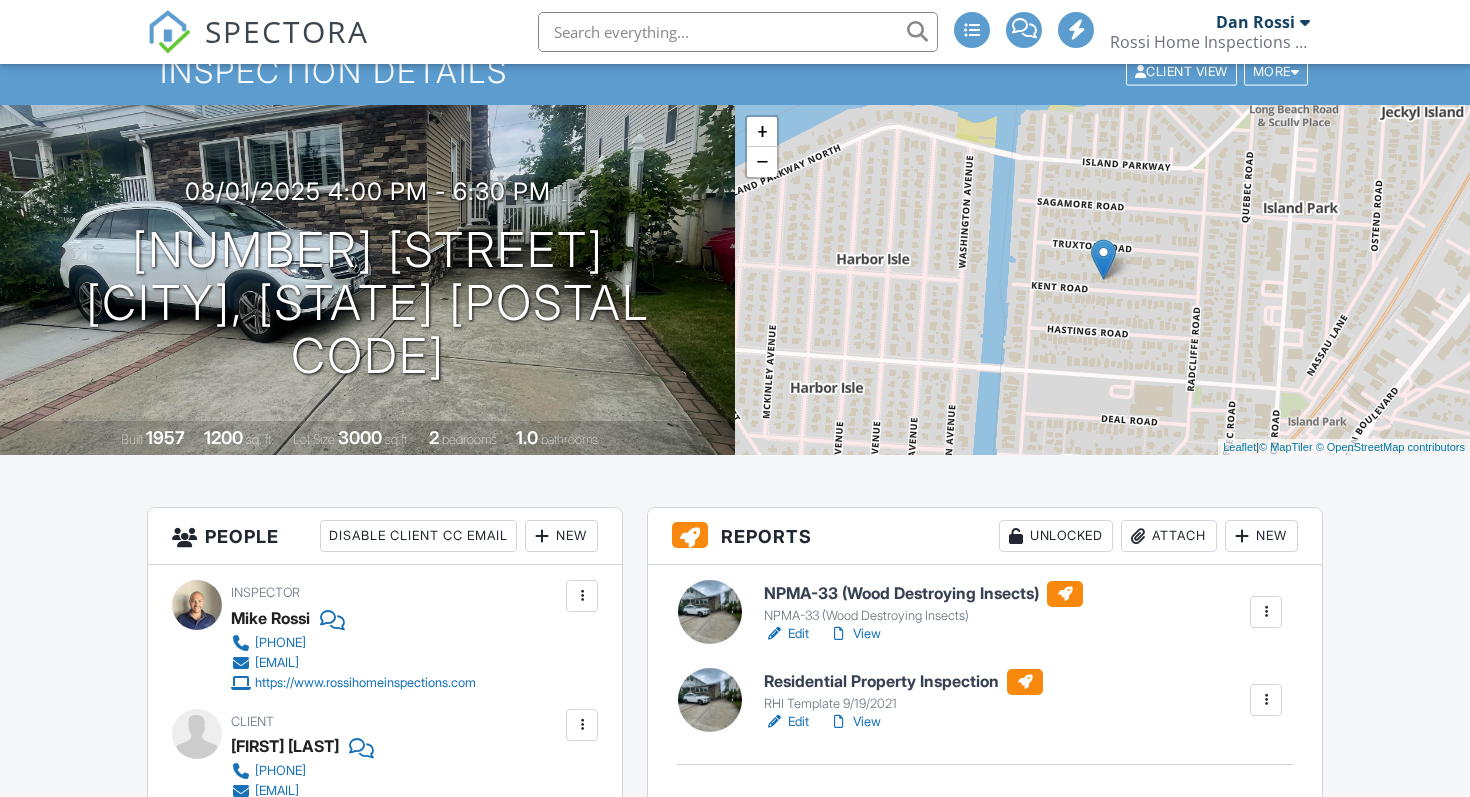 scroll, scrollTop: 79, scrollLeft: 0, axis: vertical 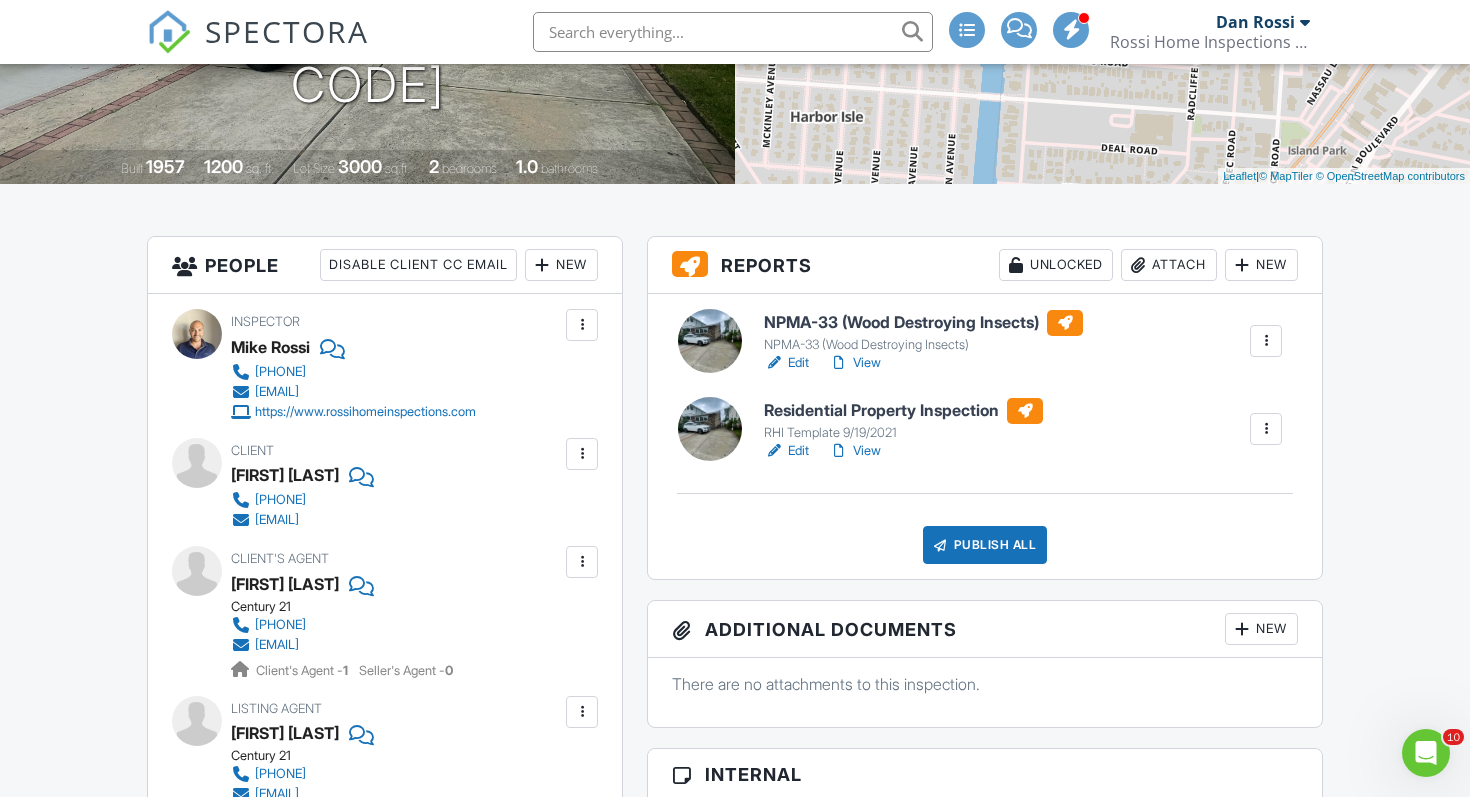 click on "Publish All" at bounding box center [985, 545] 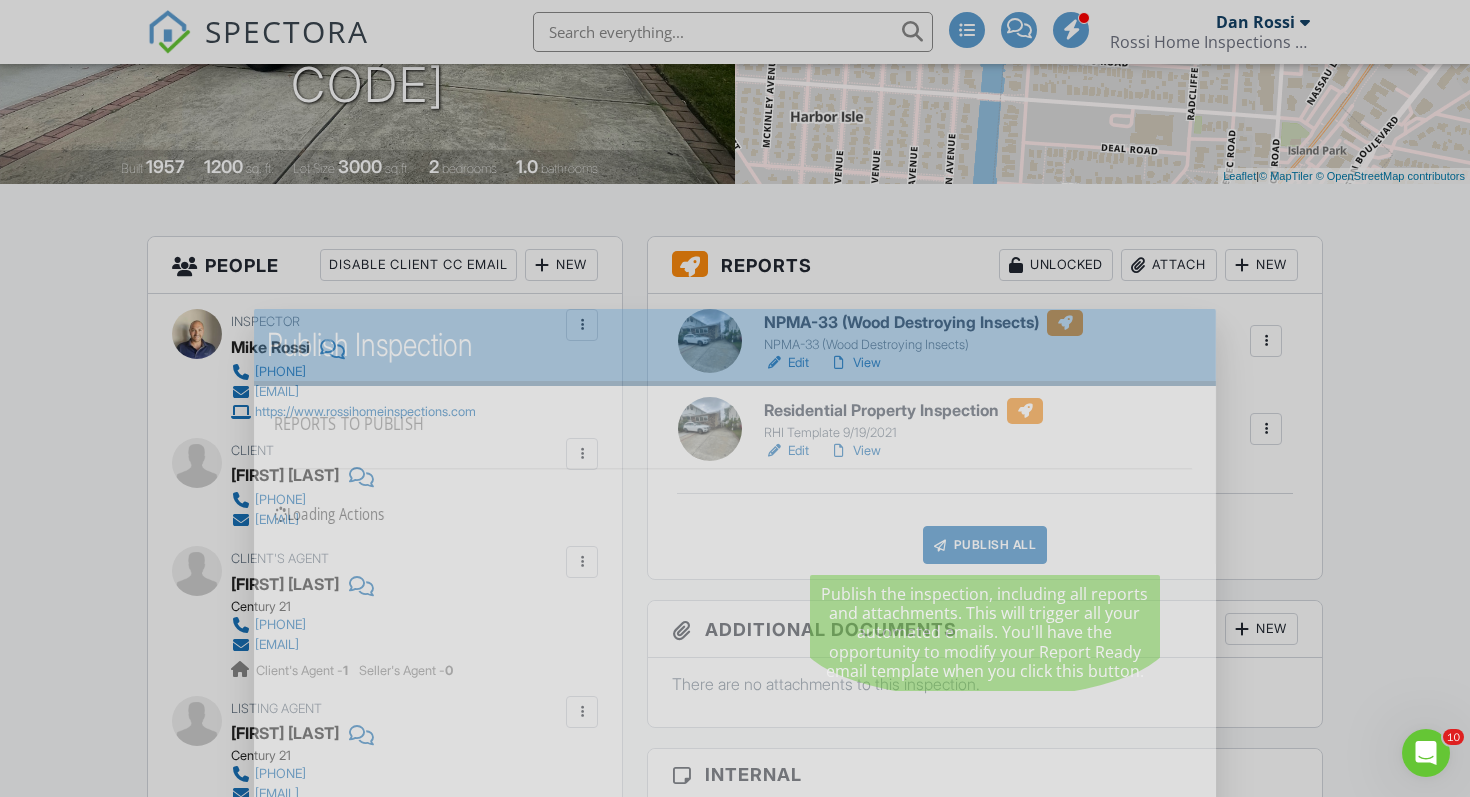 scroll, scrollTop: 0, scrollLeft: 0, axis: both 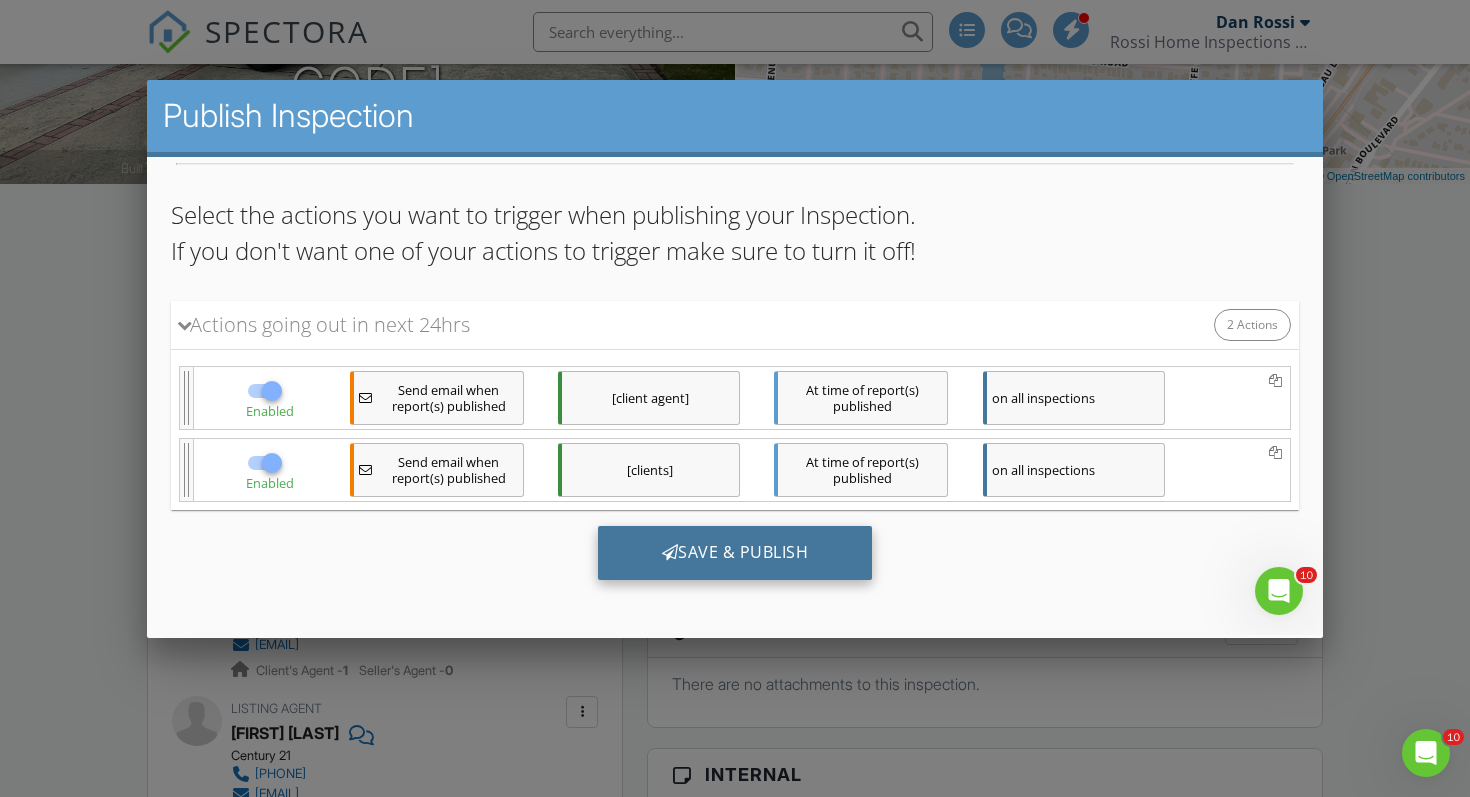 click on "Save & Publish" at bounding box center [735, 552] 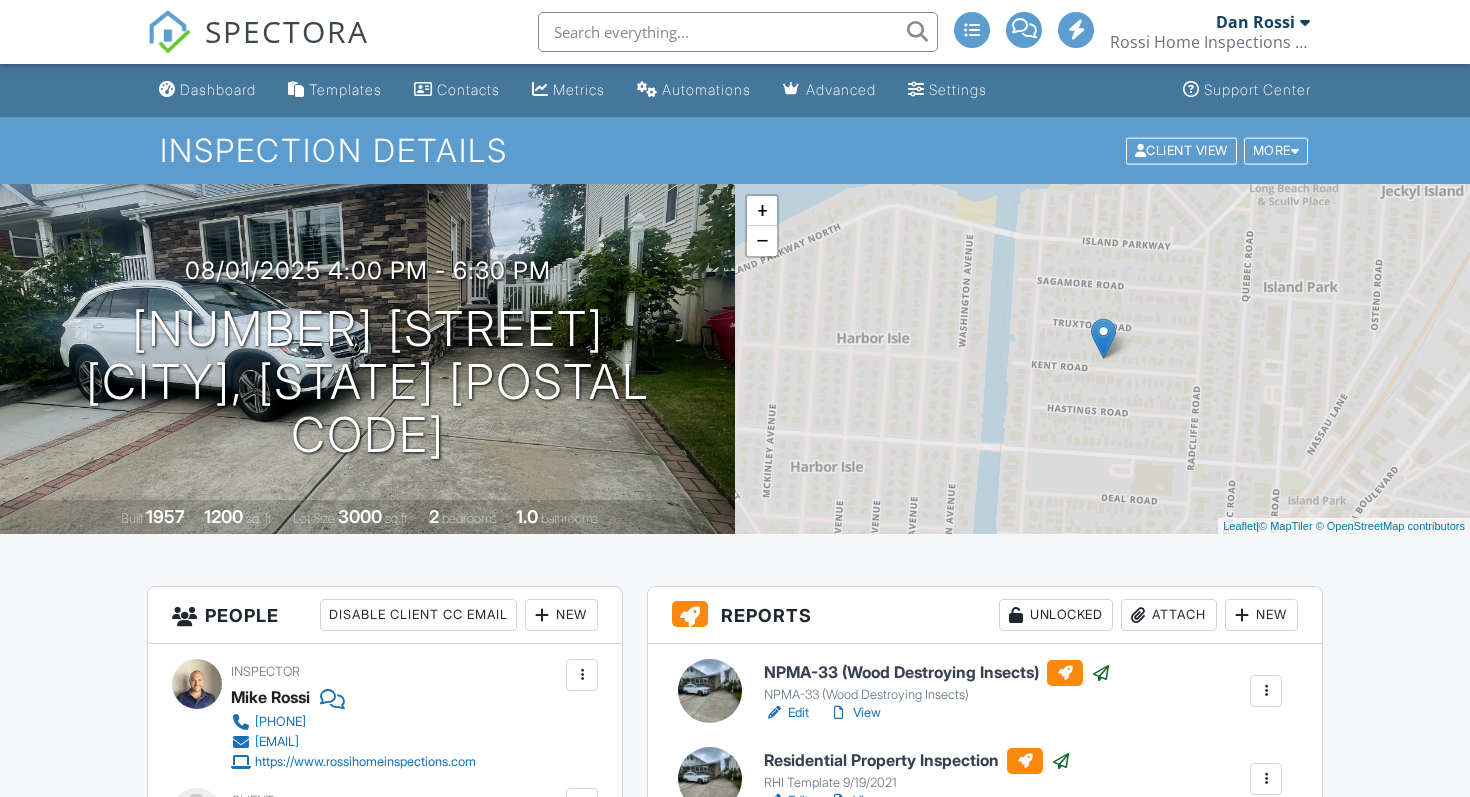scroll, scrollTop: 0, scrollLeft: 0, axis: both 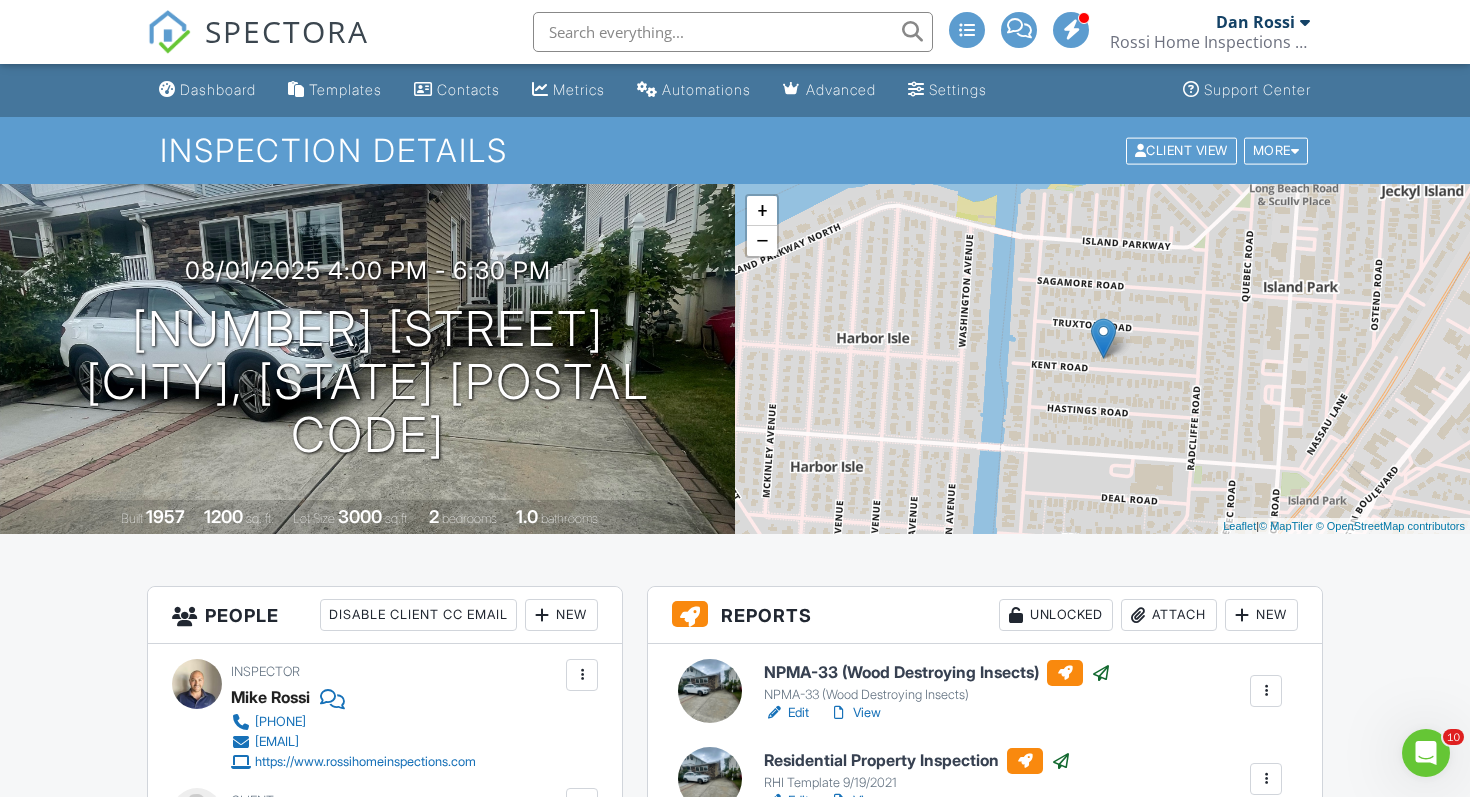 click on "SPECTORA" at bounding box center (287, 31) 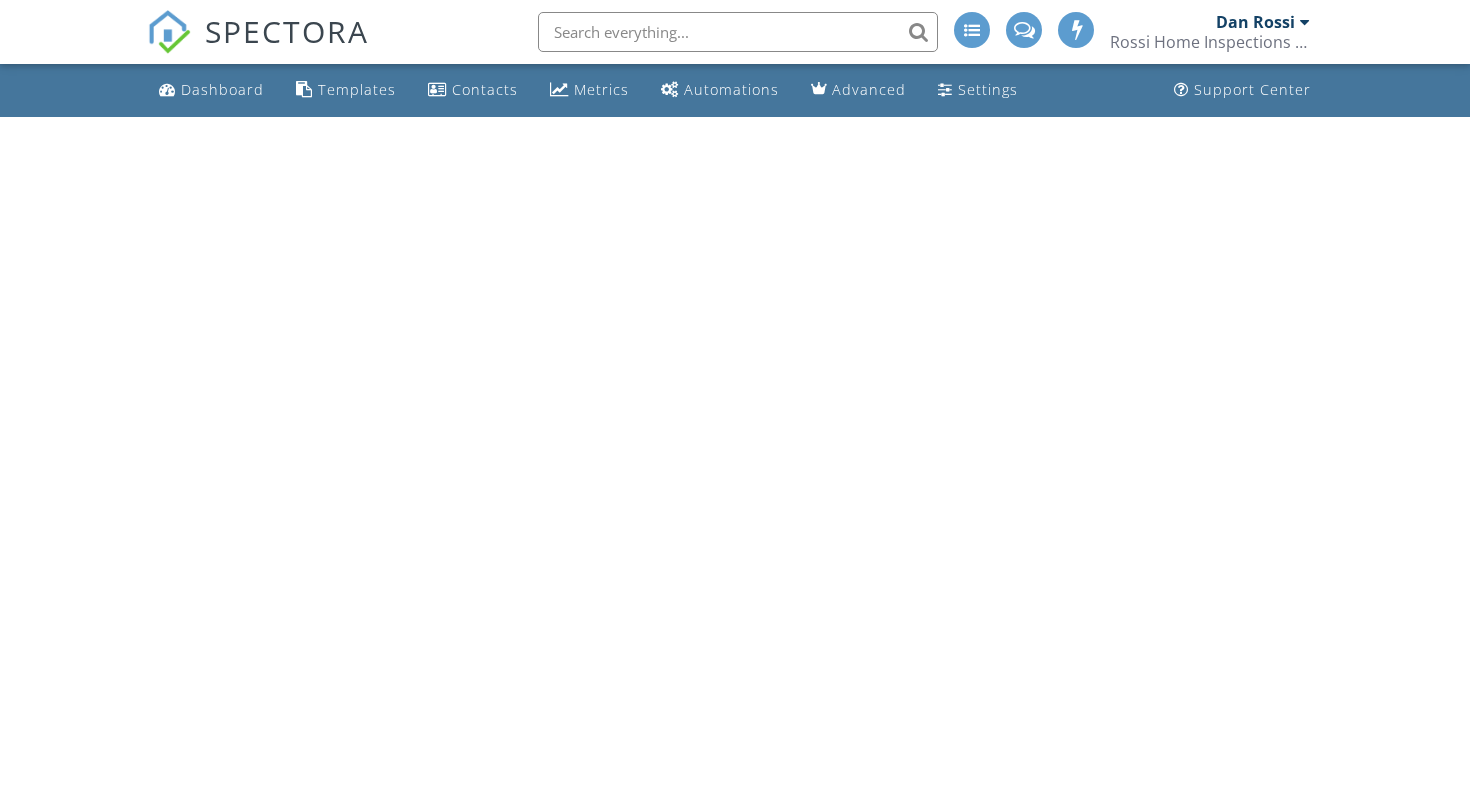 scroll, scrollTop: 0, scrollLeft: 0, axis: both 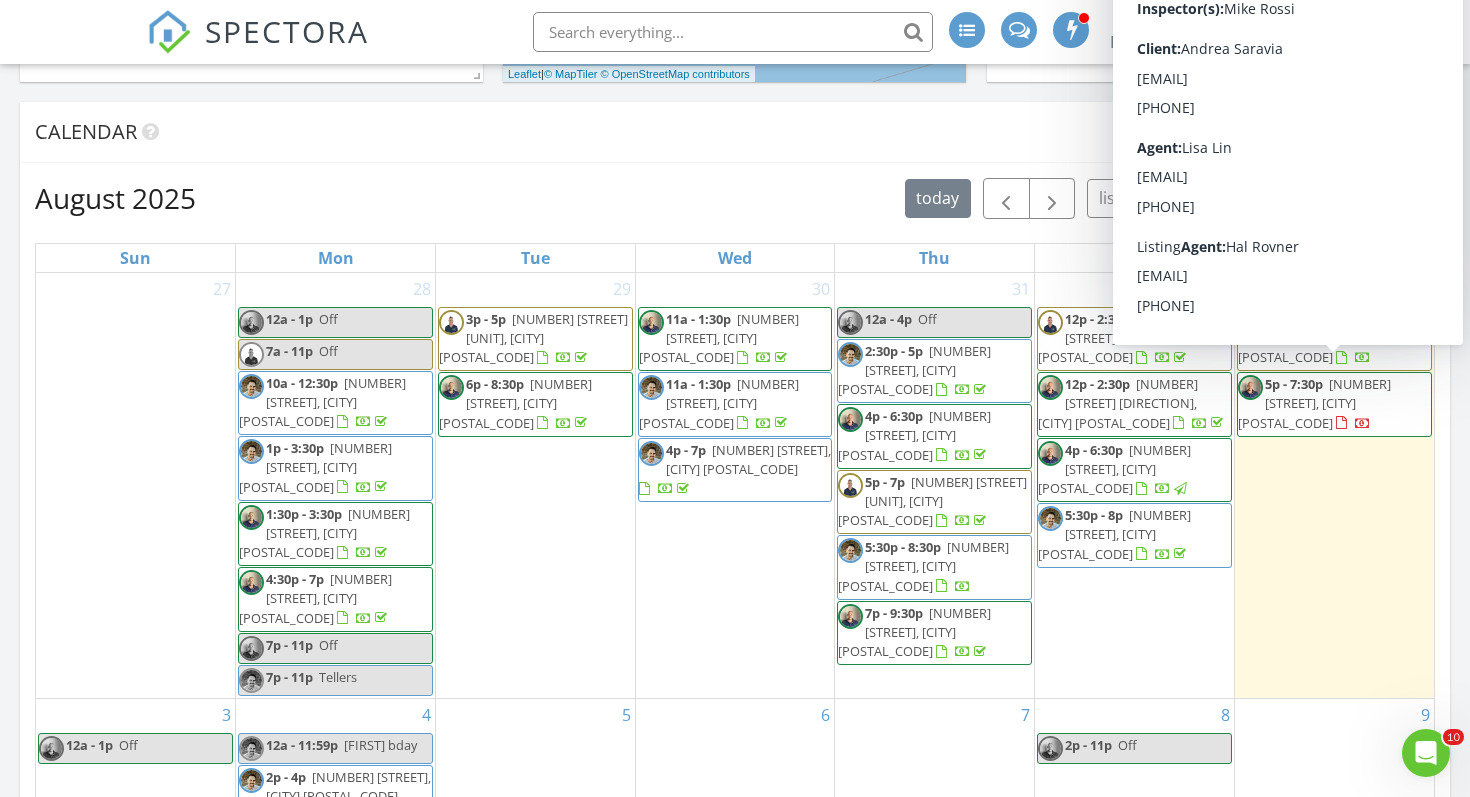 click on "[TIME]
[NUMBER] [STREET], [CITY] [POSTAL_CODE]" at bounding box center [1334, 404] 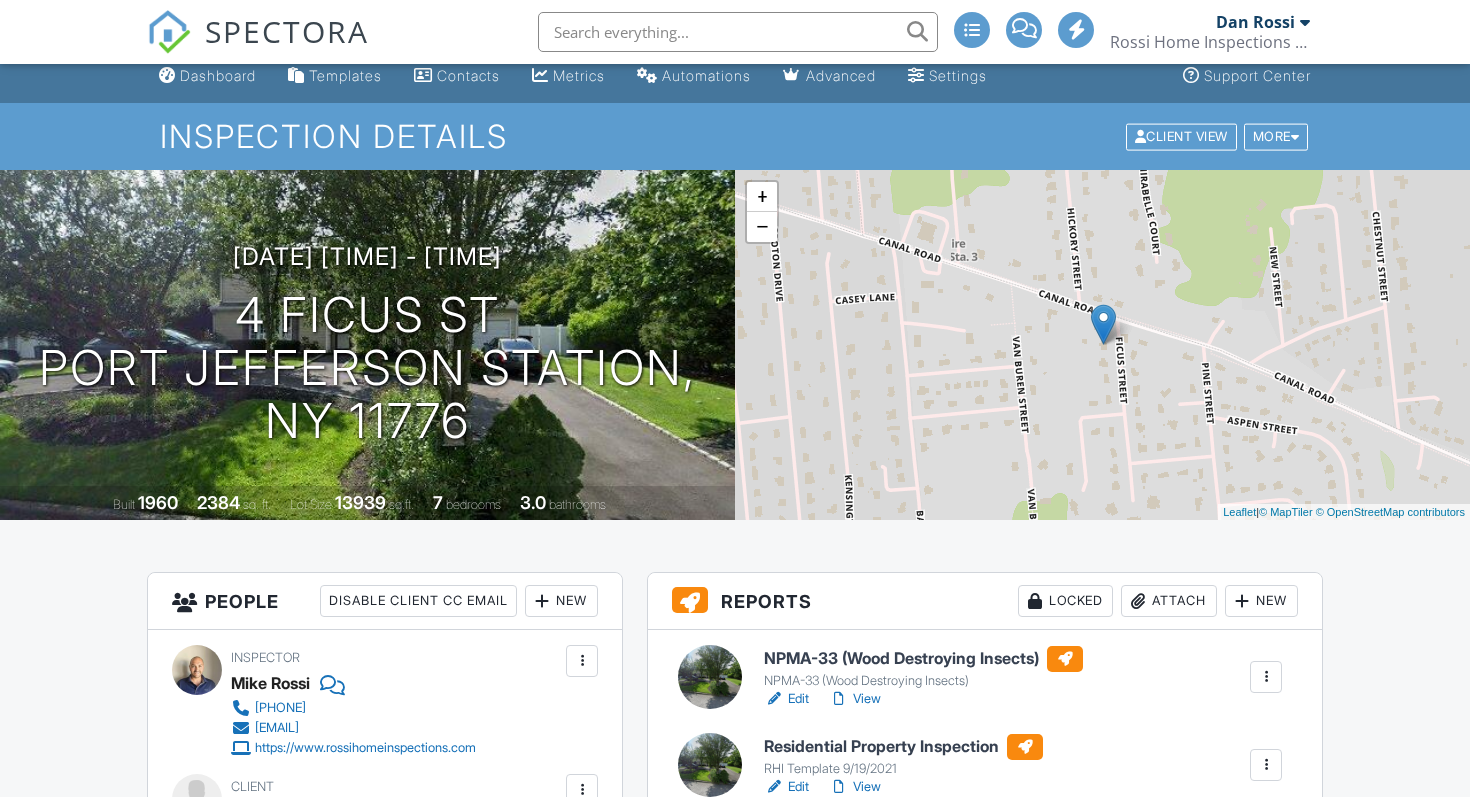 scroll, scrollTop: 2112, scrollLeft: 0, axis: vertical 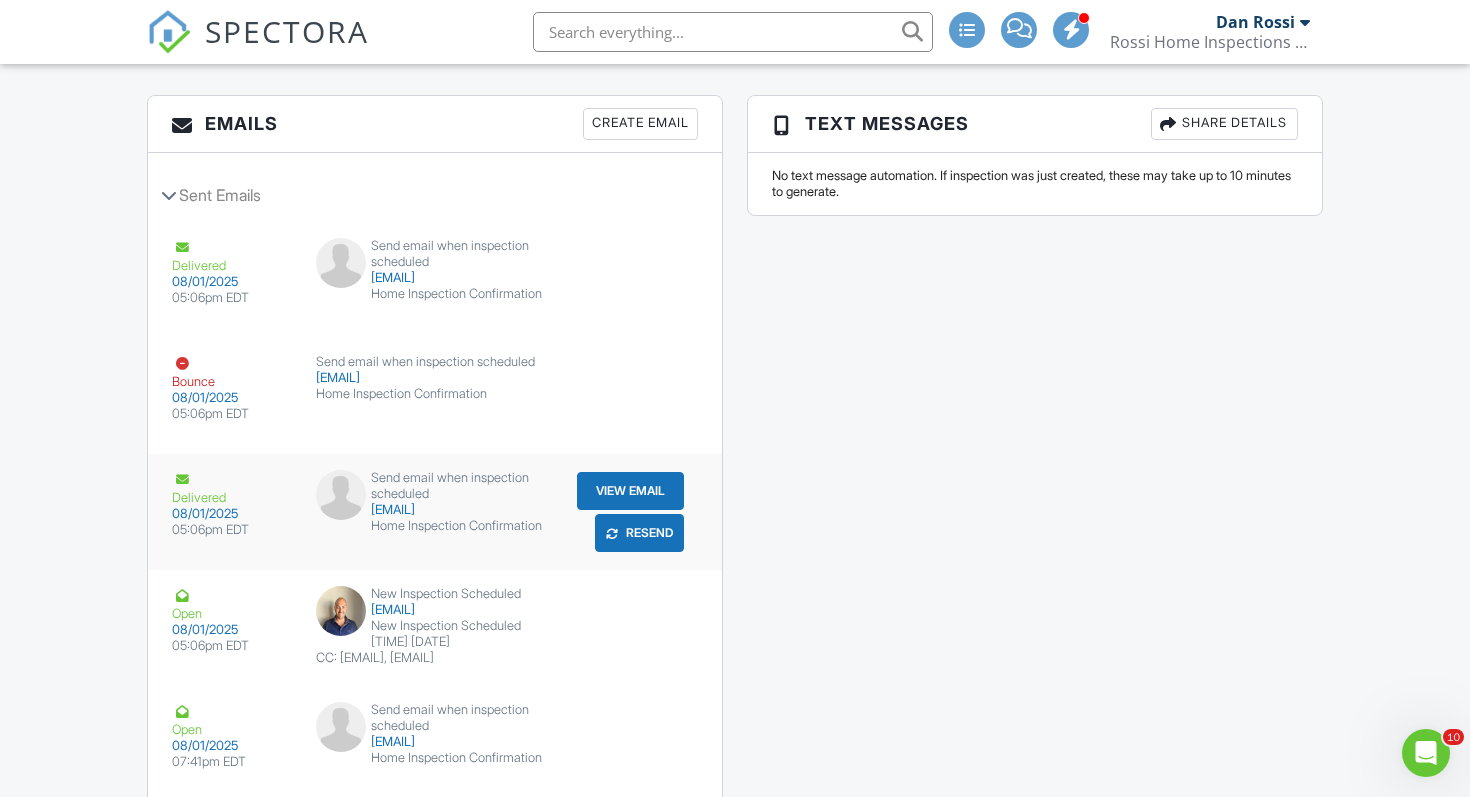 click on "Resend" at bounding box center [639, 533] 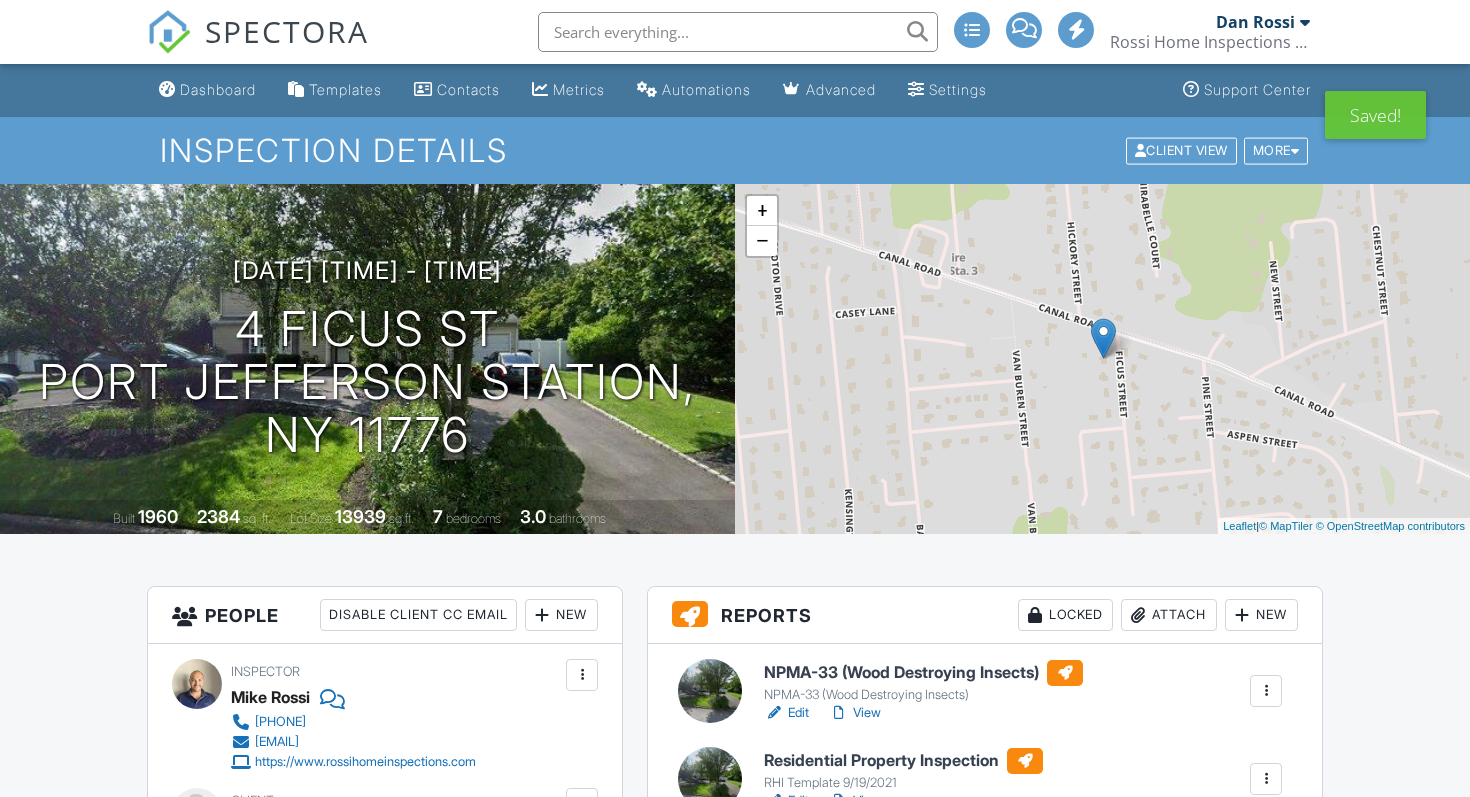 scroll, scrollTop: 0, scrollLeft: 0, axis: both 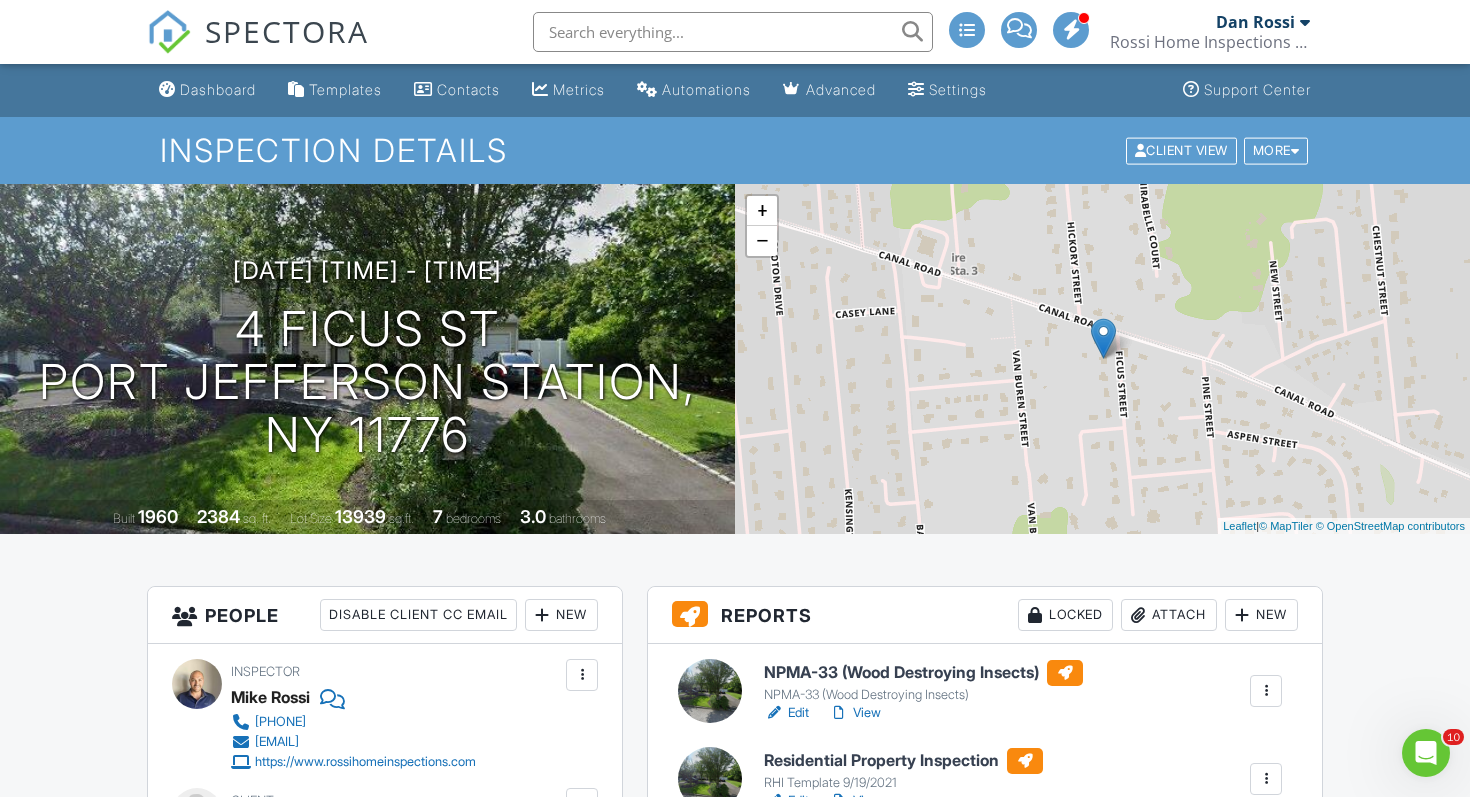 click on "SPECTORA" at bounding box center (287, 31) 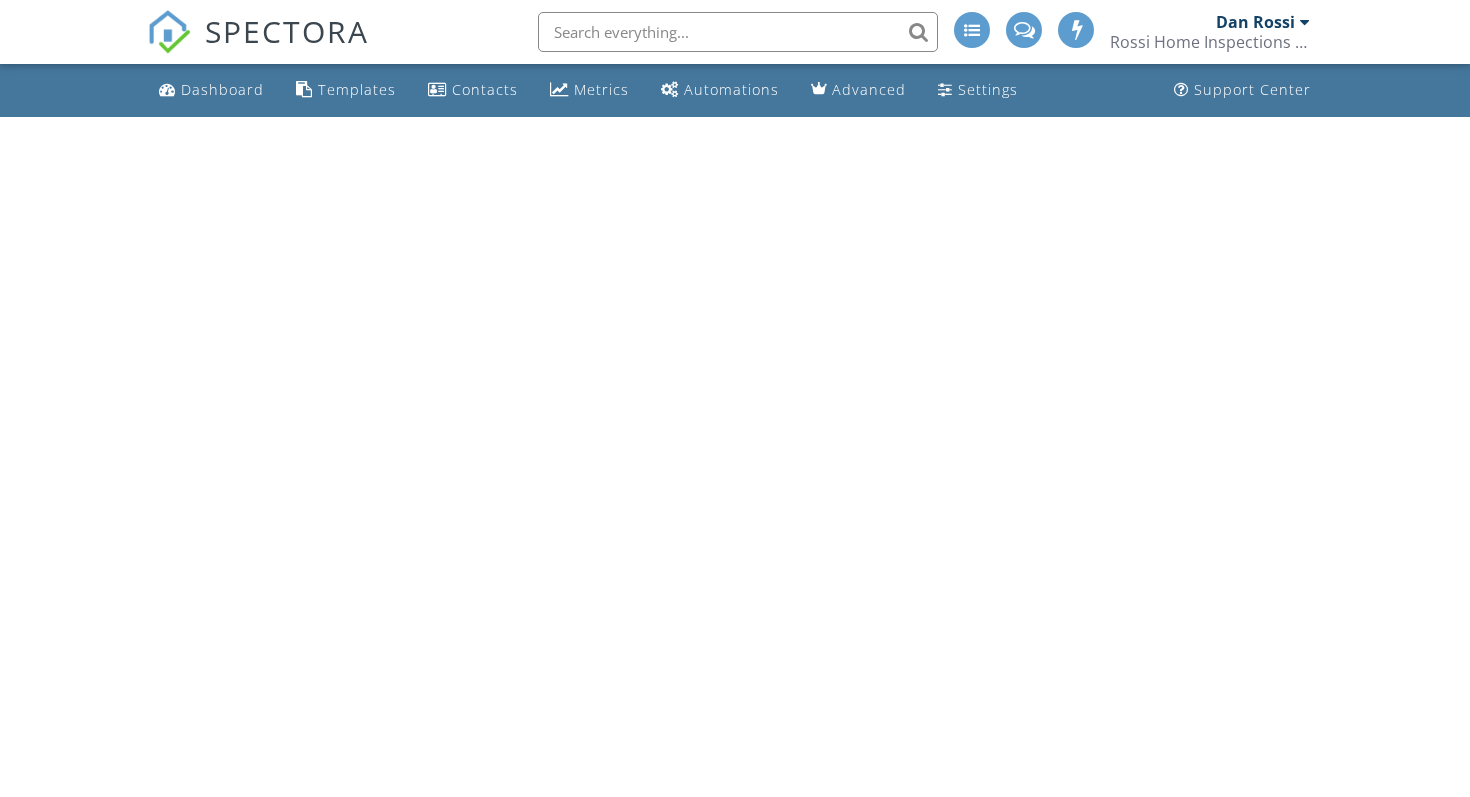 scroll, scrollTop: 0, scrollLeft: 0, axis: both 